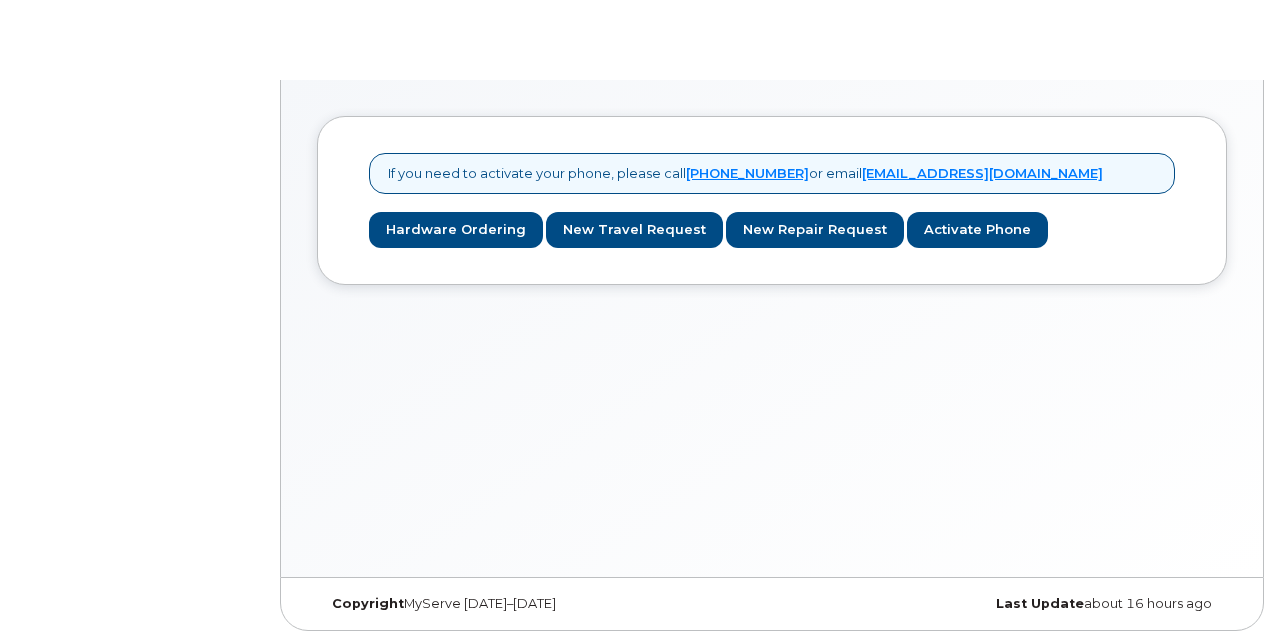 scroll, scrollTop: 0, scrollLeft: 0, axis: both 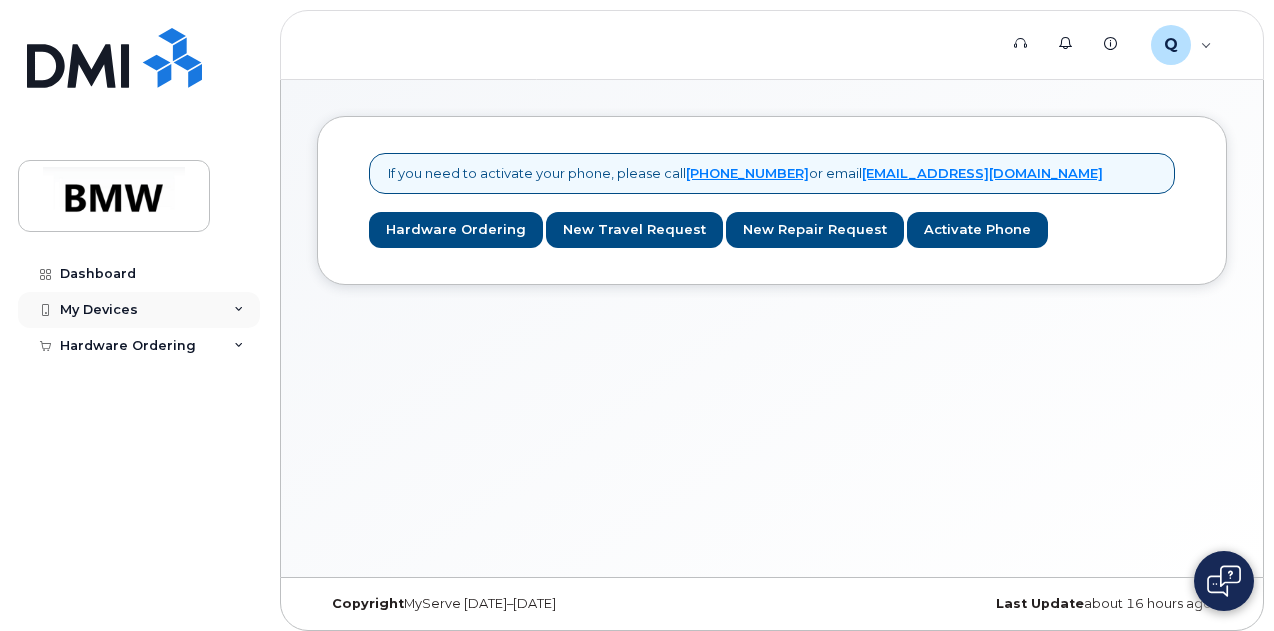 drag, startPoint x: 231, startPoint y: 315, endPoint x: 212, endPoint y: 319, distance: 19.416489 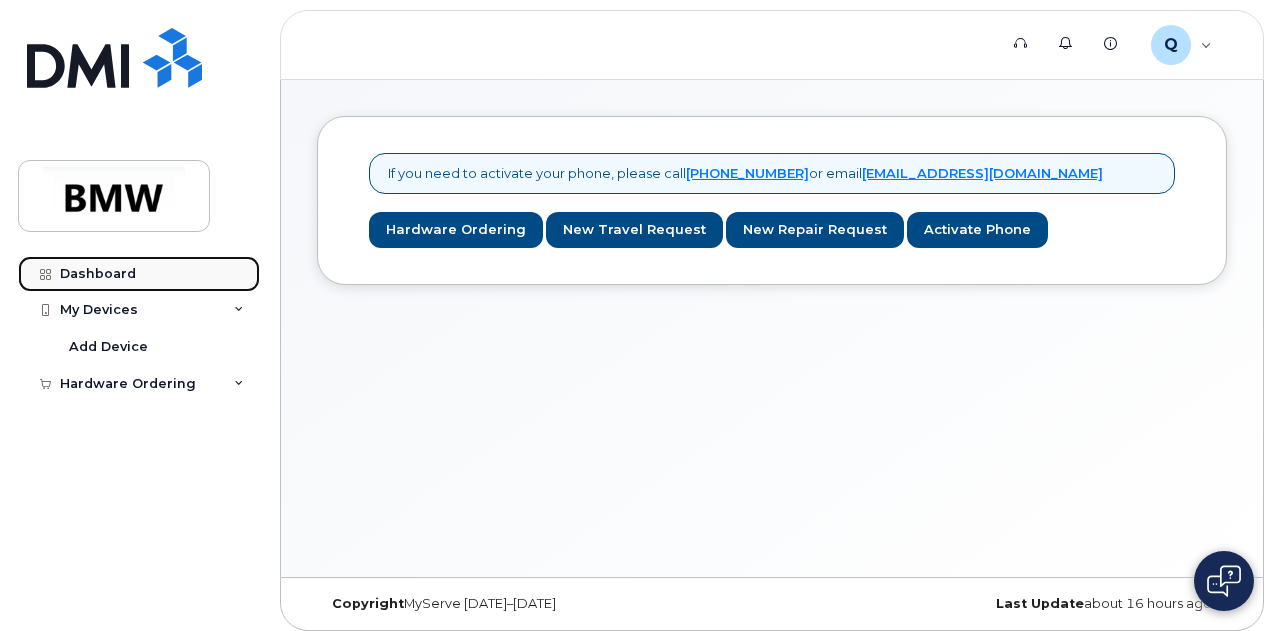 click on "Dashboard" 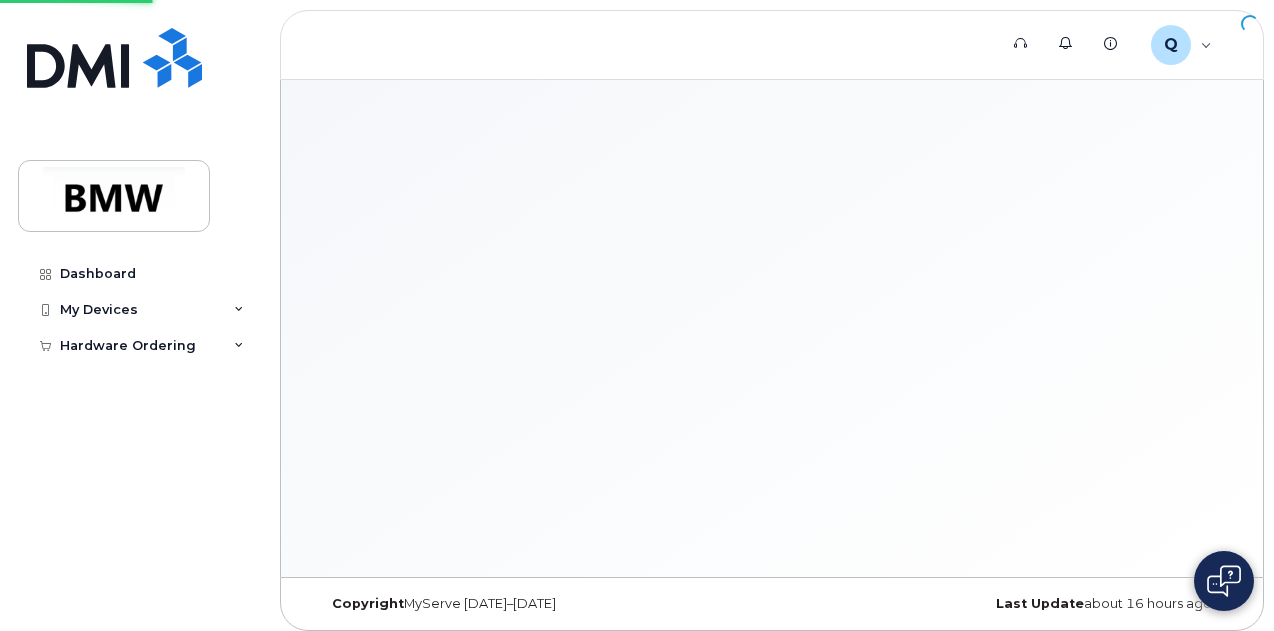 scroll, scrollTop: 0, scrollLeft: 0, axis: both 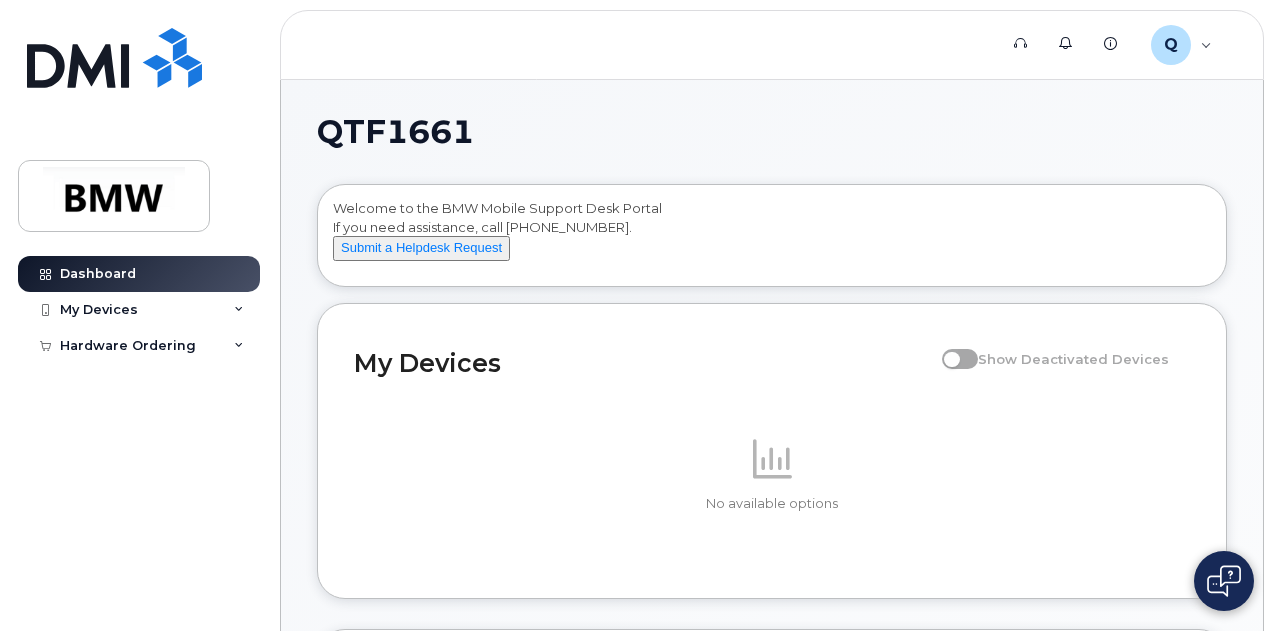 drag, startPoint x: 695, startPoint y: 466, endPoint x: 708, endPoint y: 465, distance: 13.038404 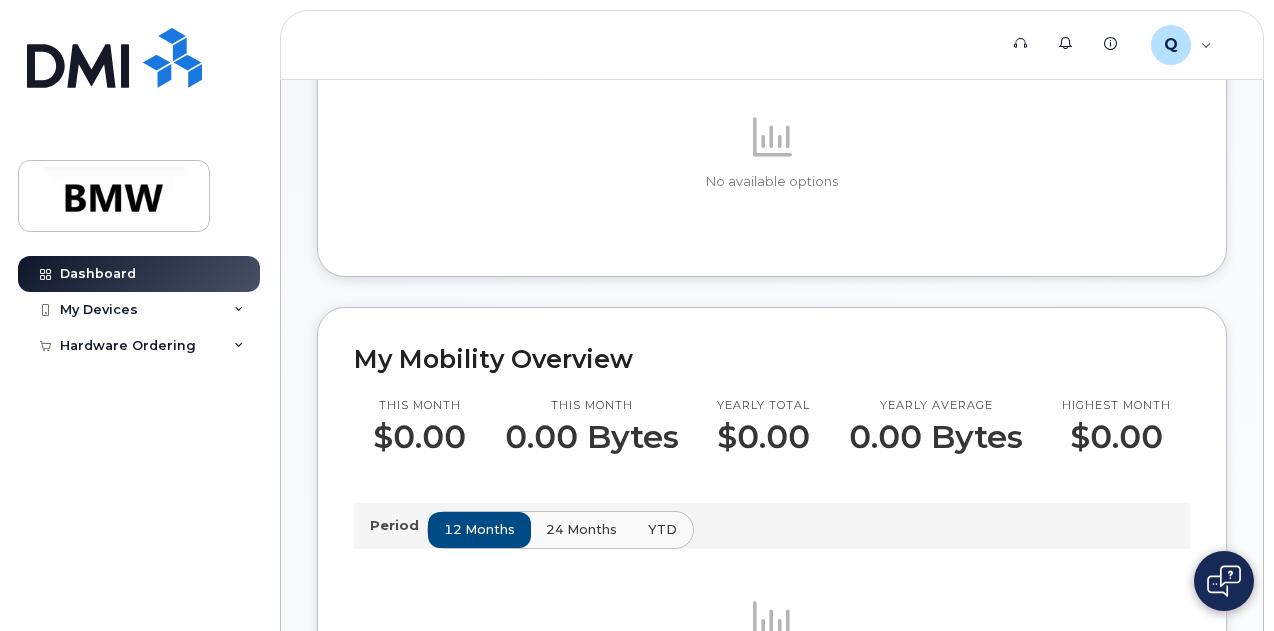 scroll, scrollTop: 428, scrollLeft: 0, axis: vertical 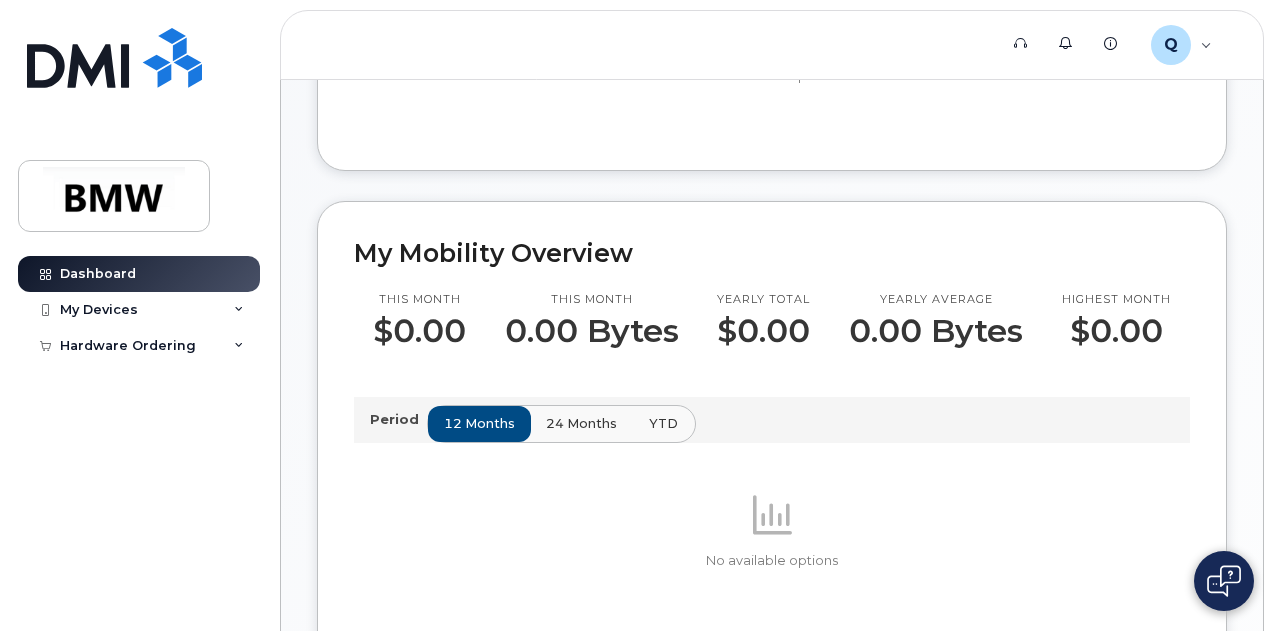 click on "YTD" 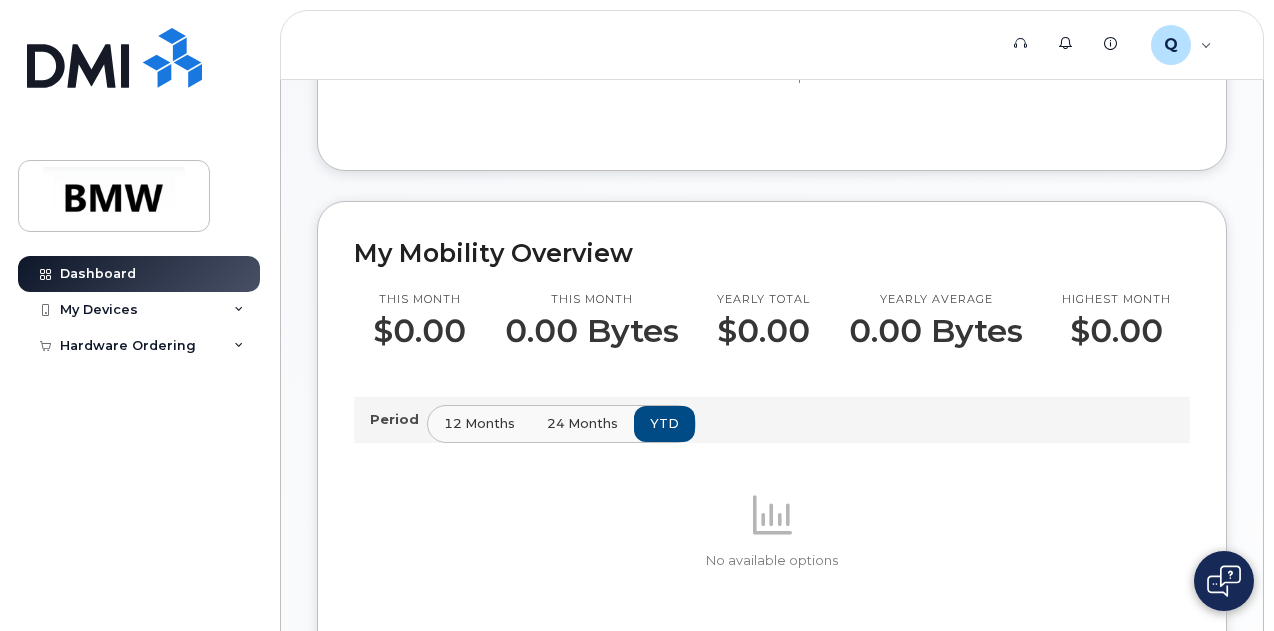 click on "24 months" 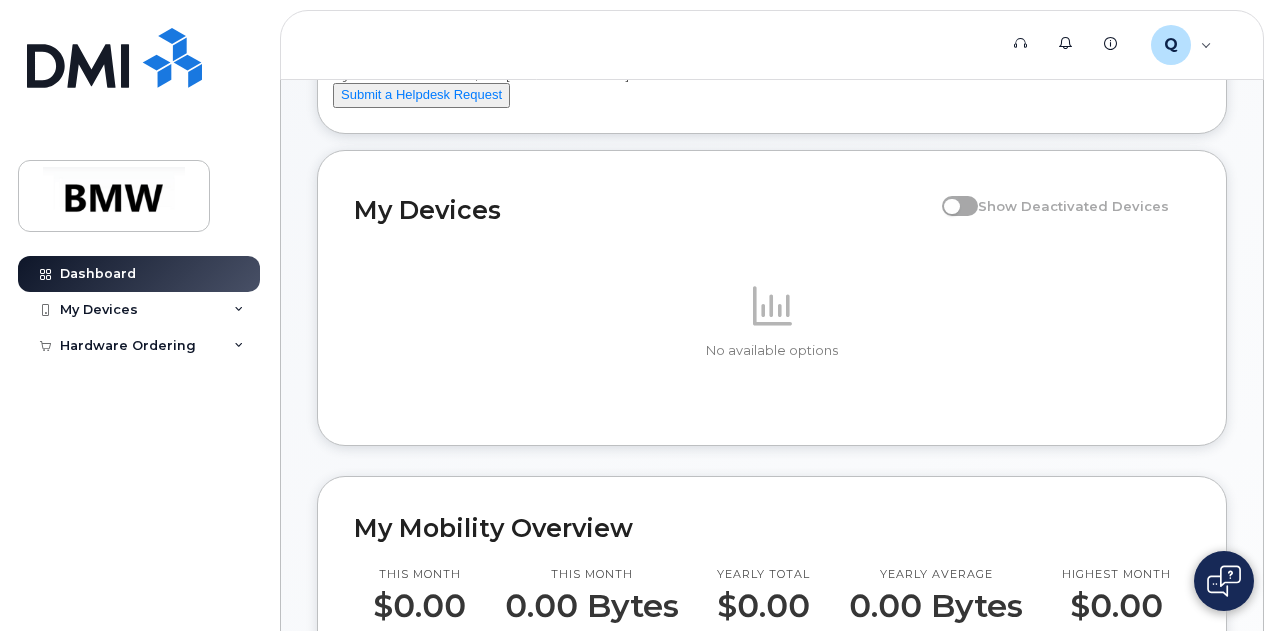 scroll, scrollTop: 28, scrollLeft: 0, axis: vertical 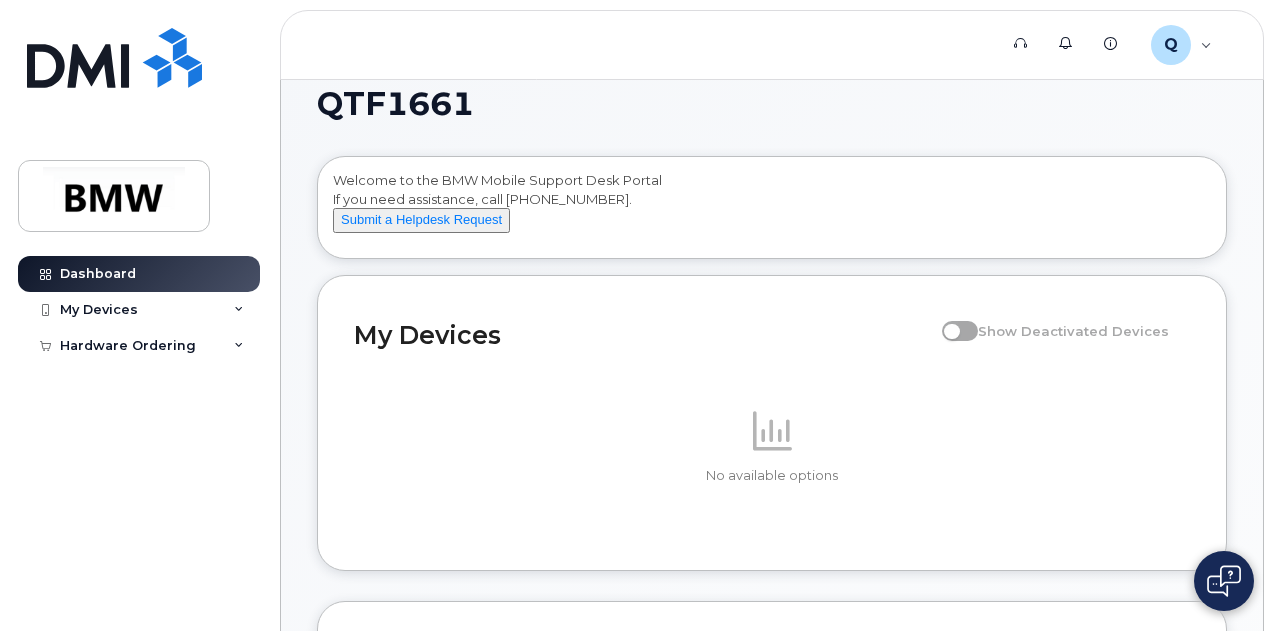click 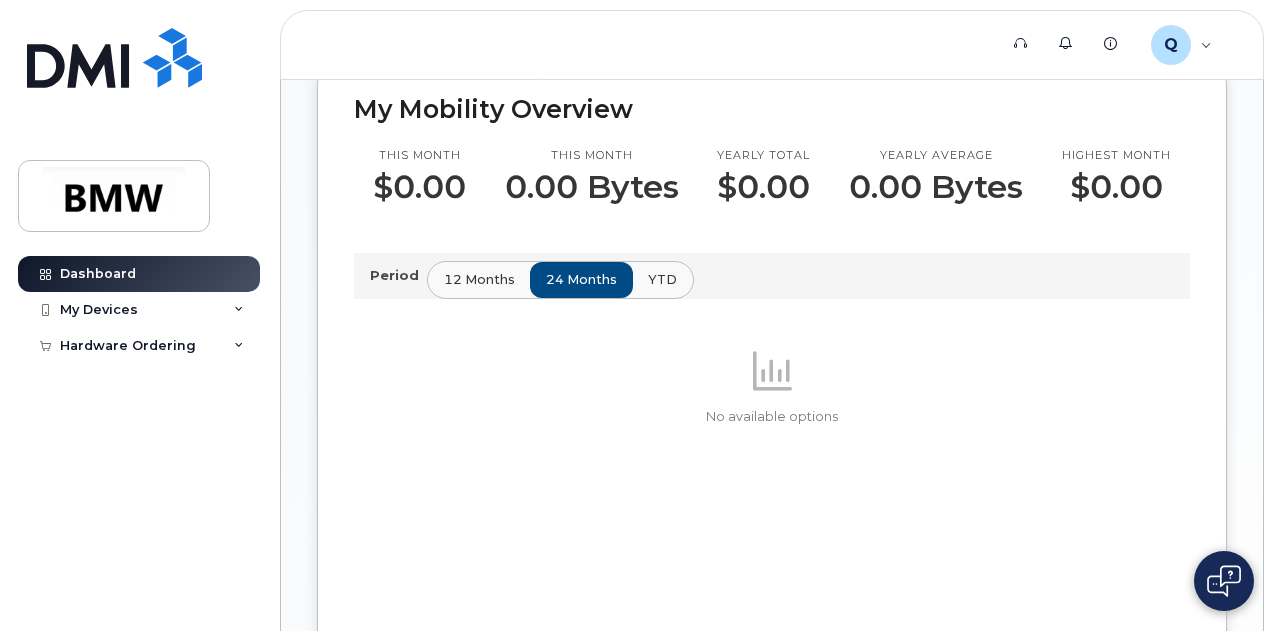 scroll, scrollTop: 528, scrollLeft: 0, axis: vertical 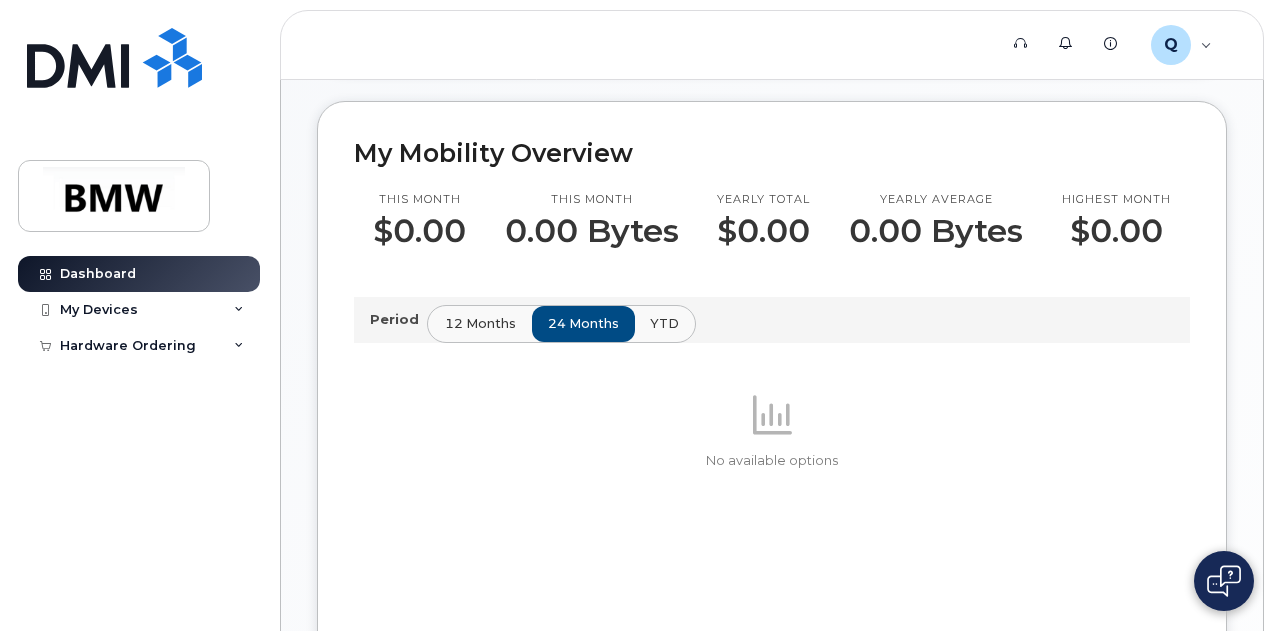 click on "12 months" 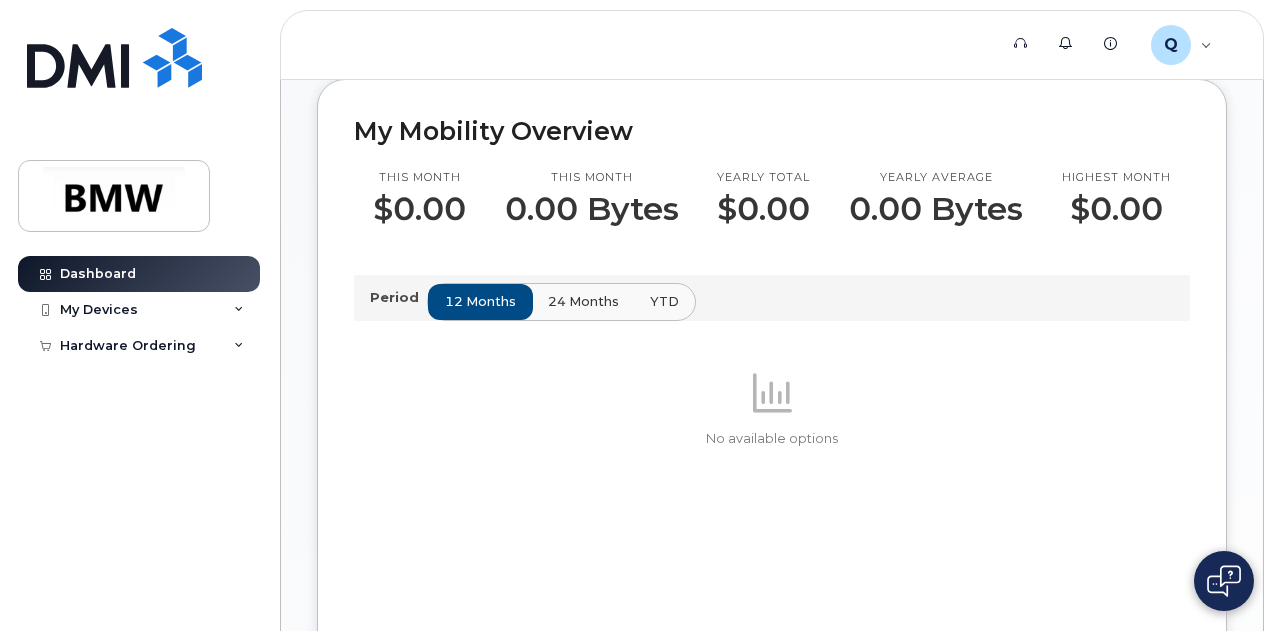 scroll, scrollTop: 728, scrollLeft: 0, axis: vertical 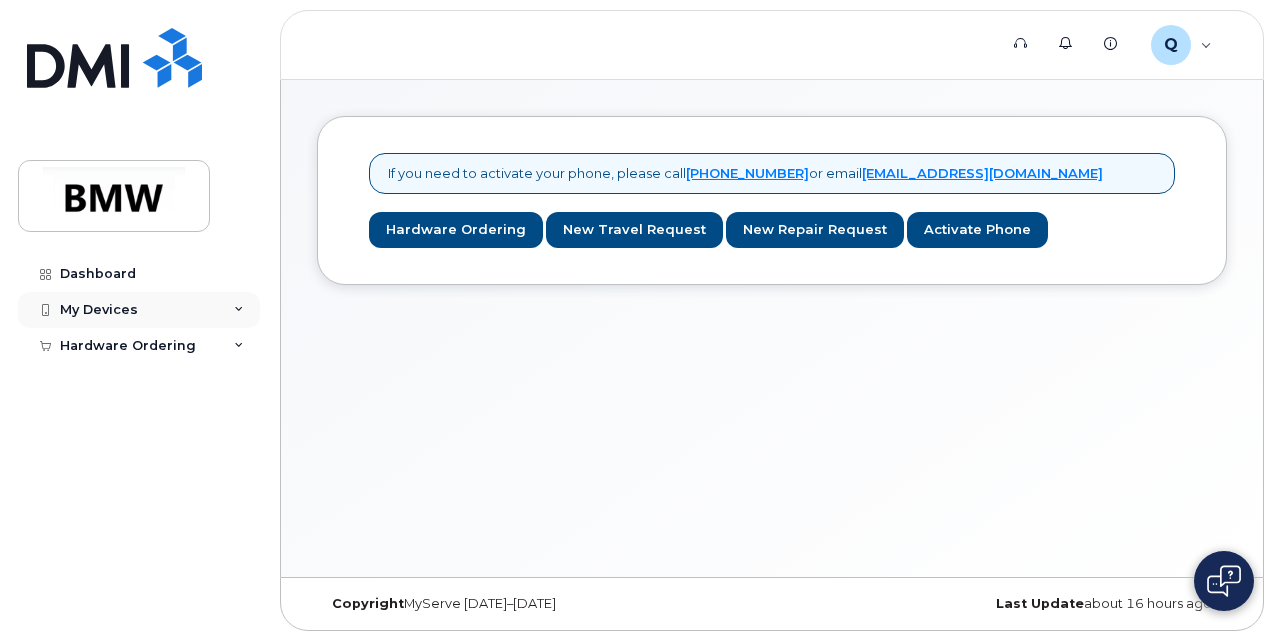 click on "My Devices" 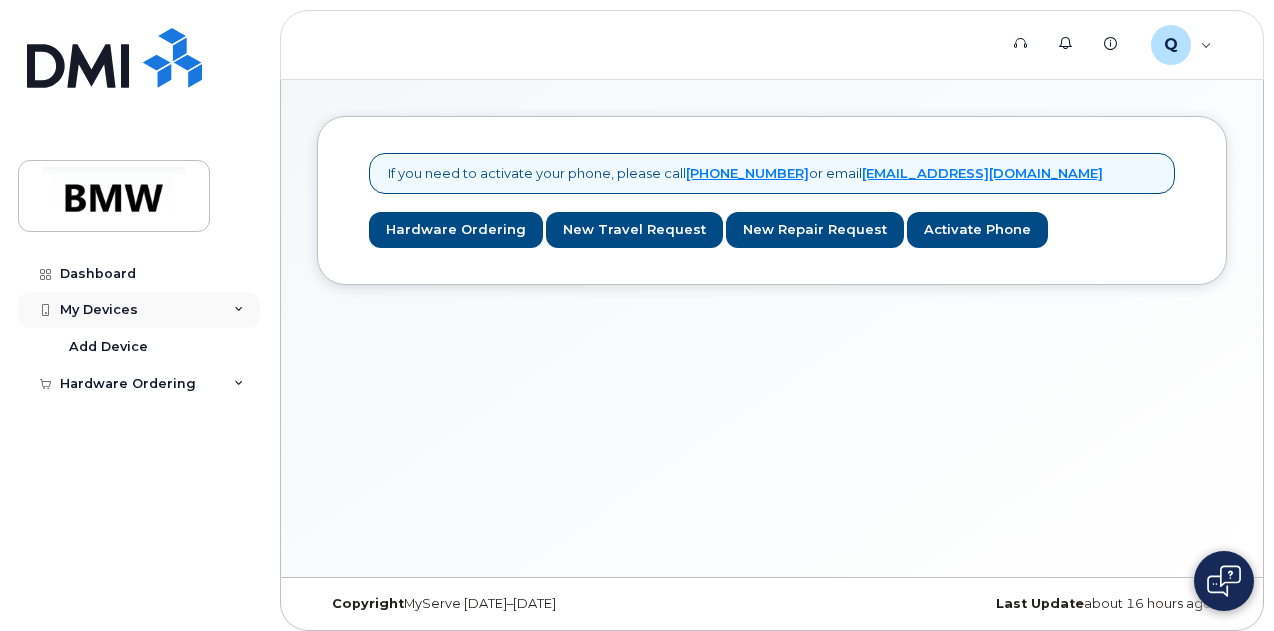 click on "My Devices" 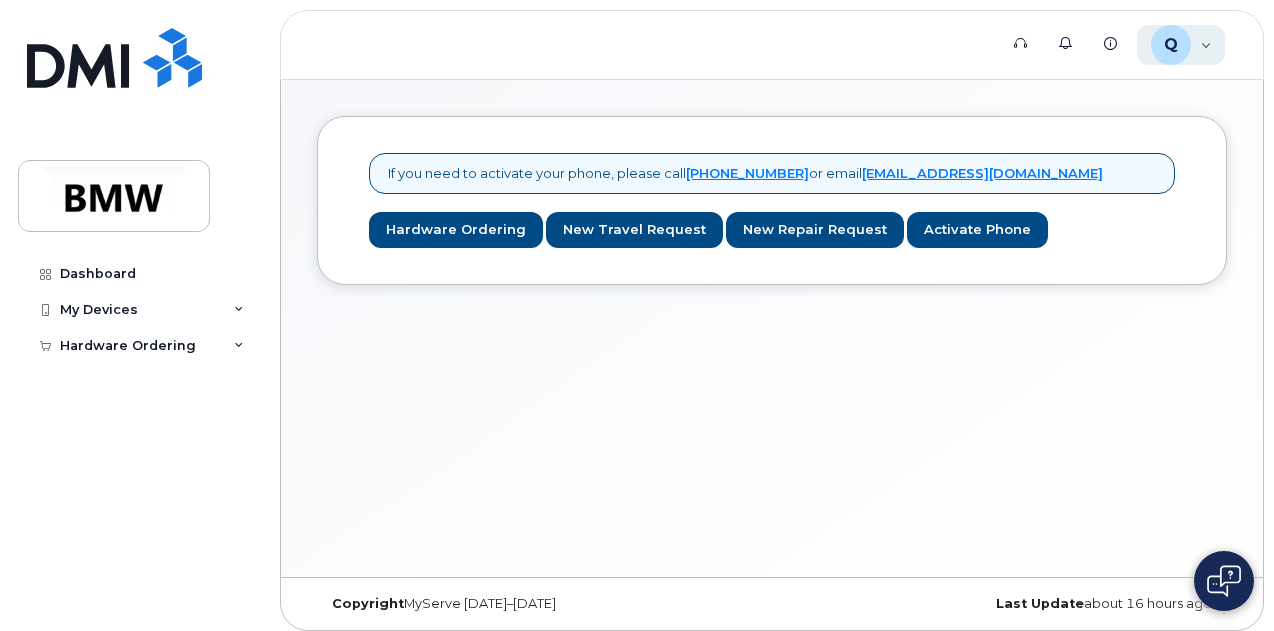 drag, startPoint x: 1190, startPoint y: 75, endPoint x: 1180, endPoint y: 57, distance: 20.59126 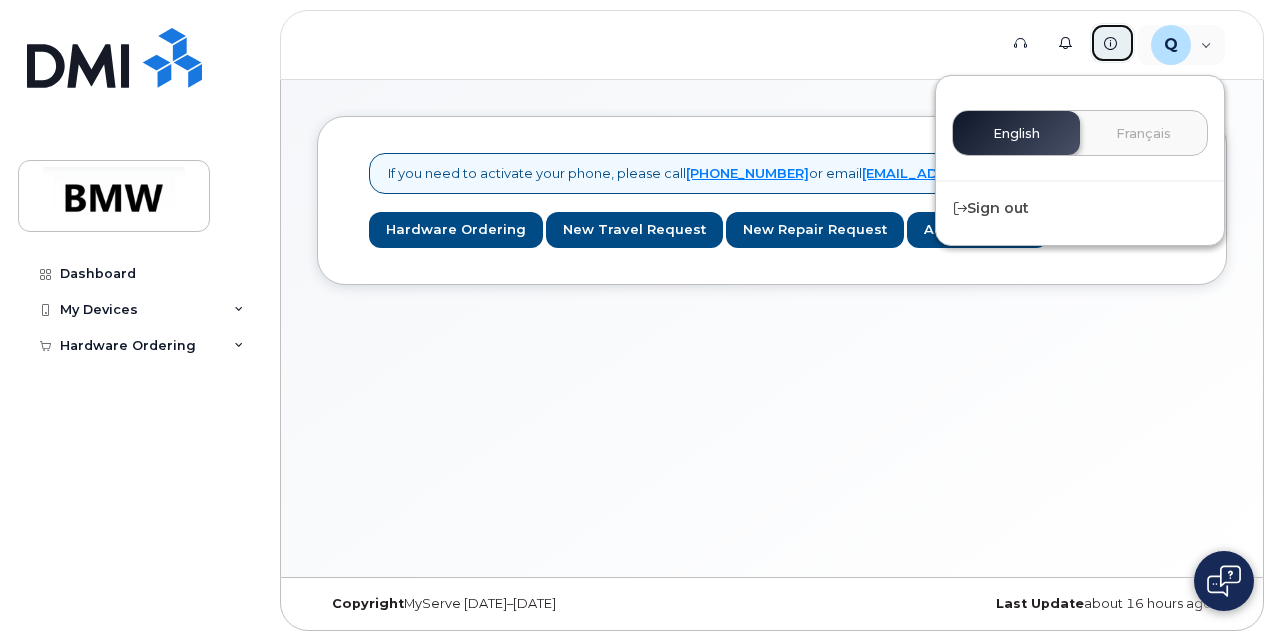 click 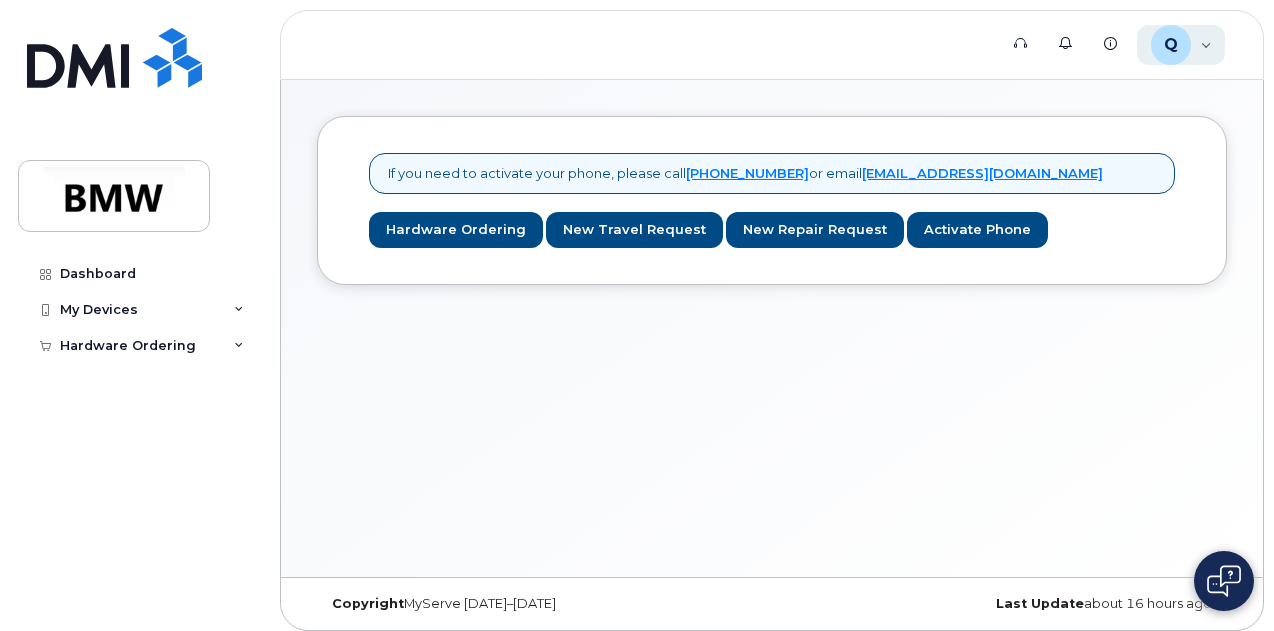 click on "Q" 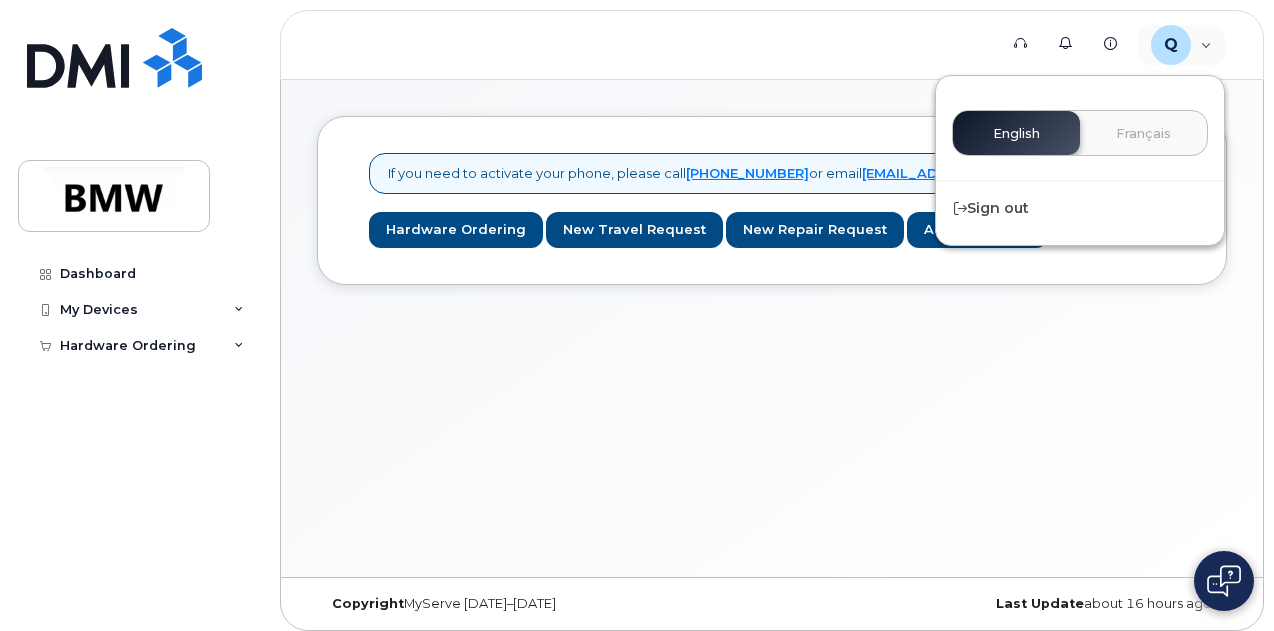 drag, startPoint x: 990, startPoint y: 377, endPoint x: 684, endPoint y: 355, distance: 306.78983 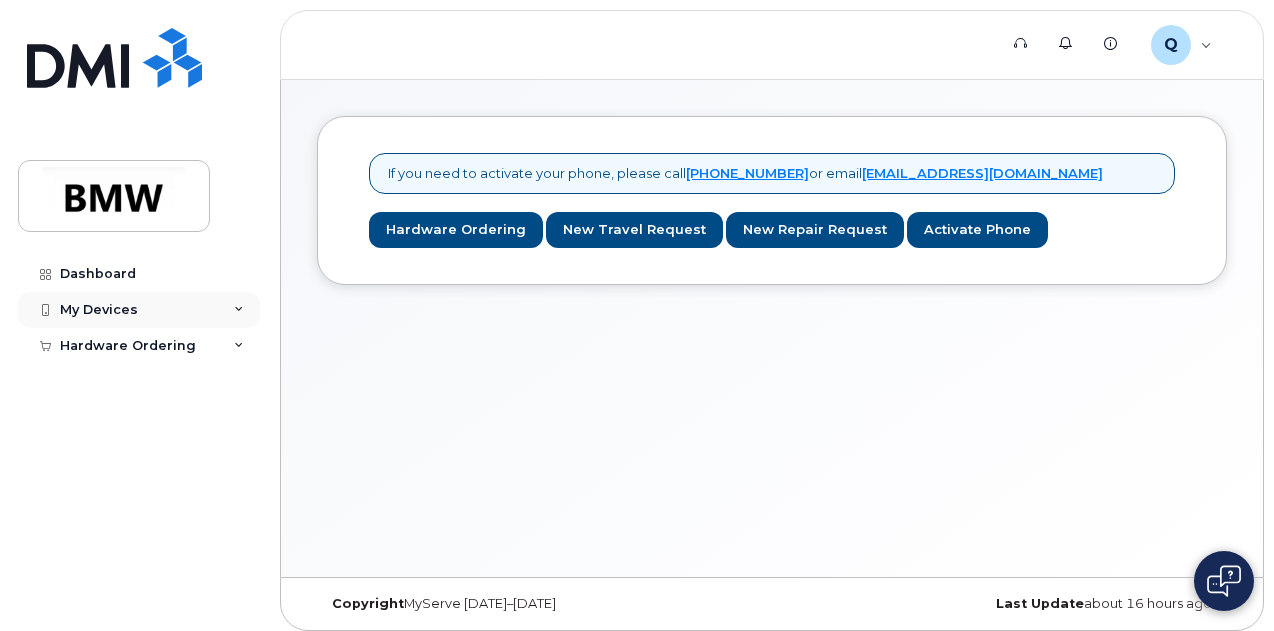 drag, startPoint x: 176, startPoint y: 299, endPoint x: 186, endPoint y: 303, distance: 10.770329 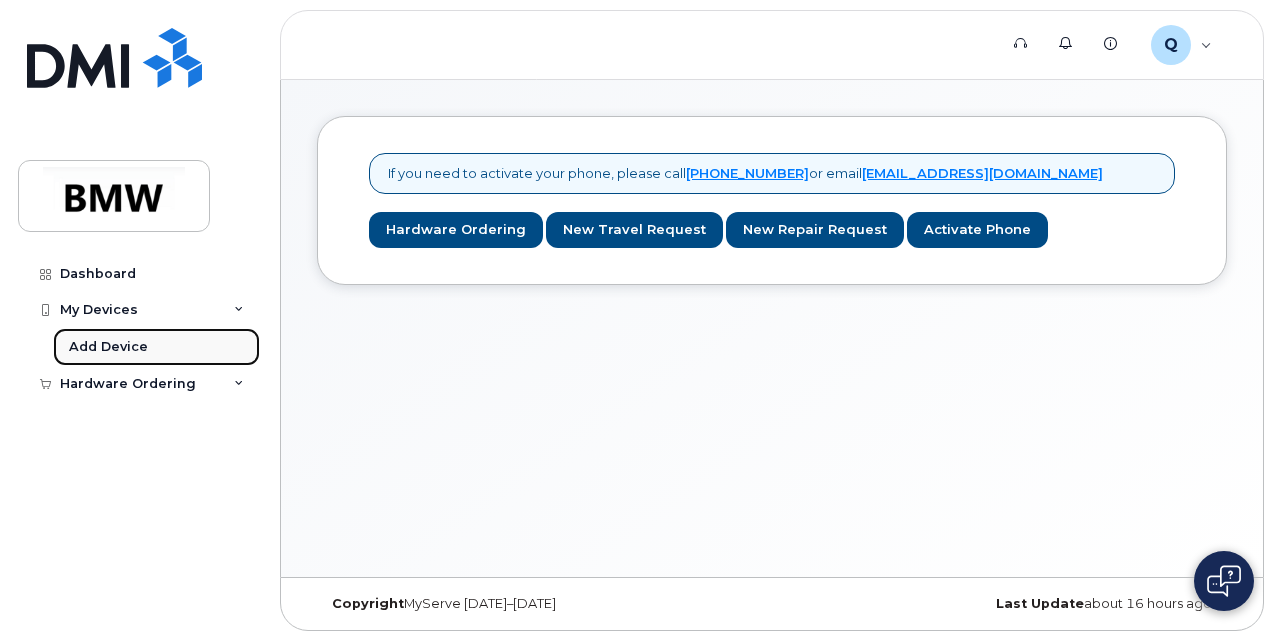 click on "Add Device" 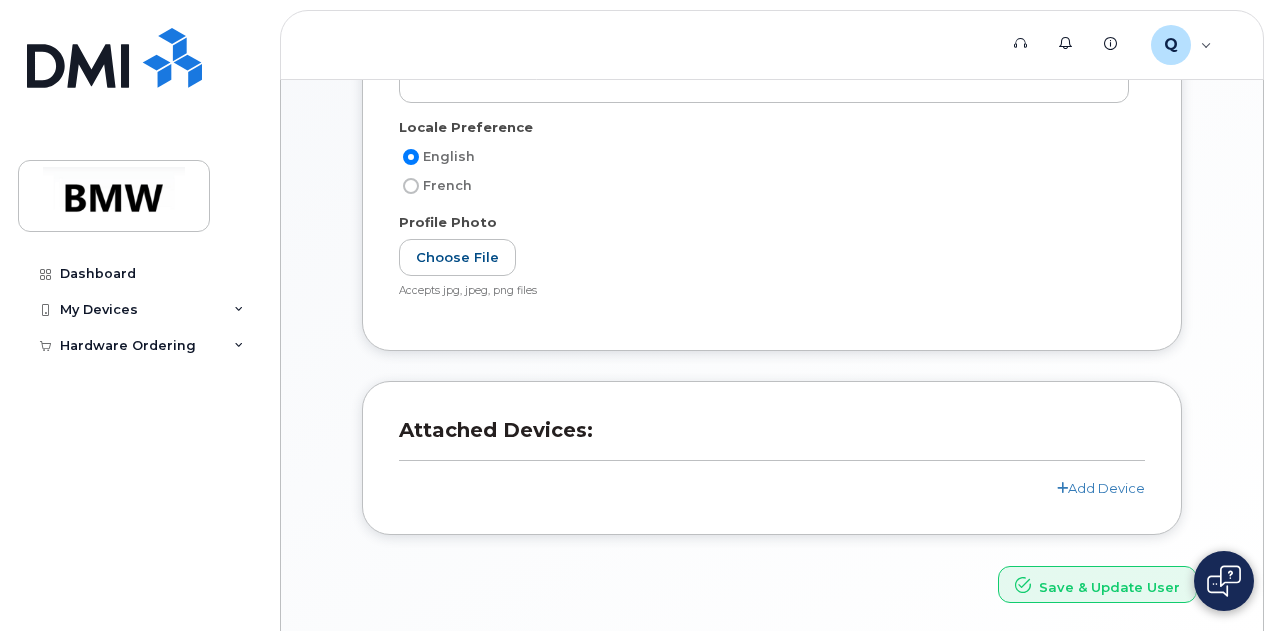 scroll, scrollTop: 464, scrollLeft: 0, axis: vertical 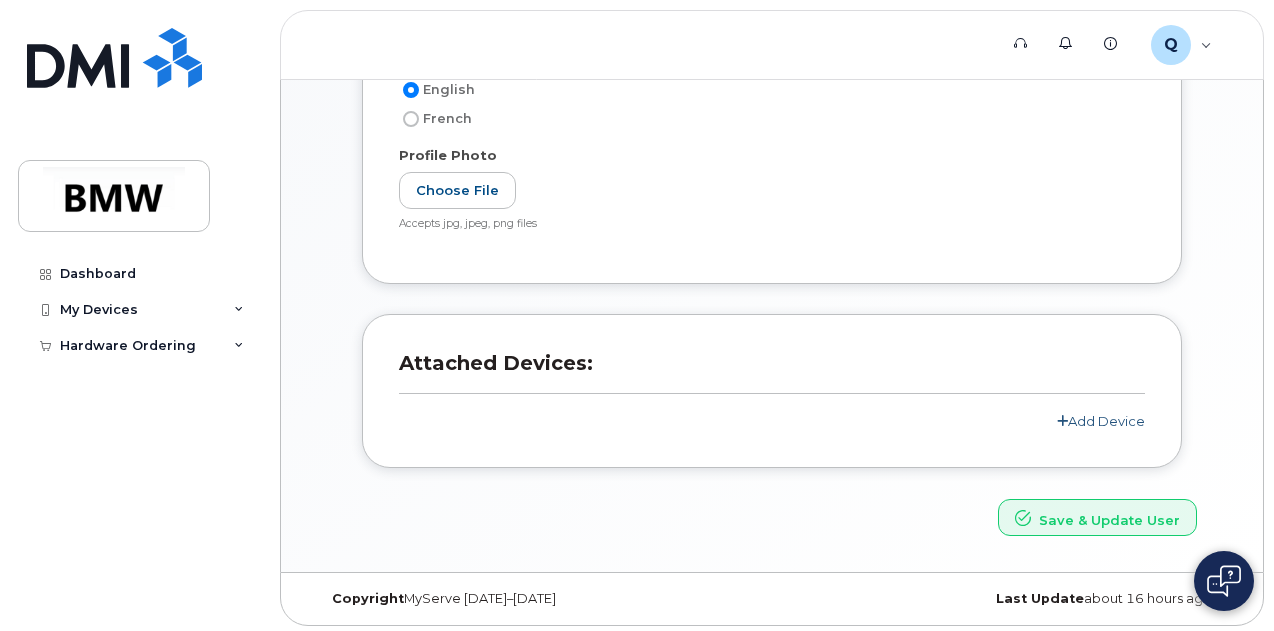 drag, startPoint x: 1078, startPoint y: 406, endPoint x: 1093, endPoint y: 415, distance: 17.492855 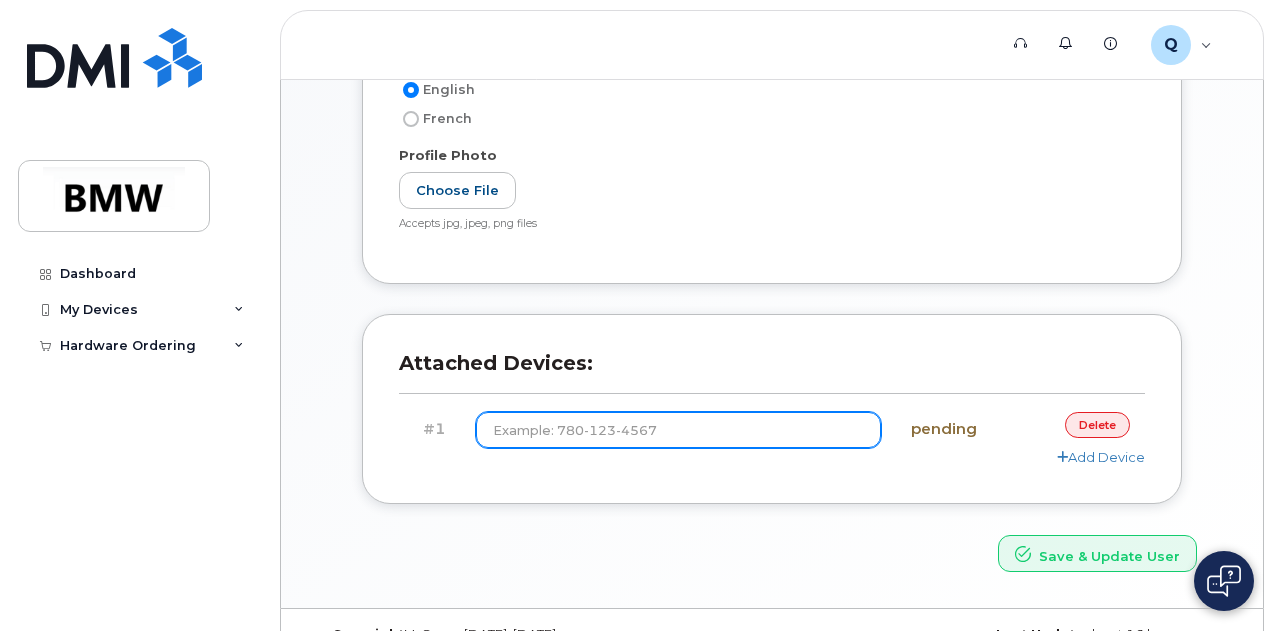 click 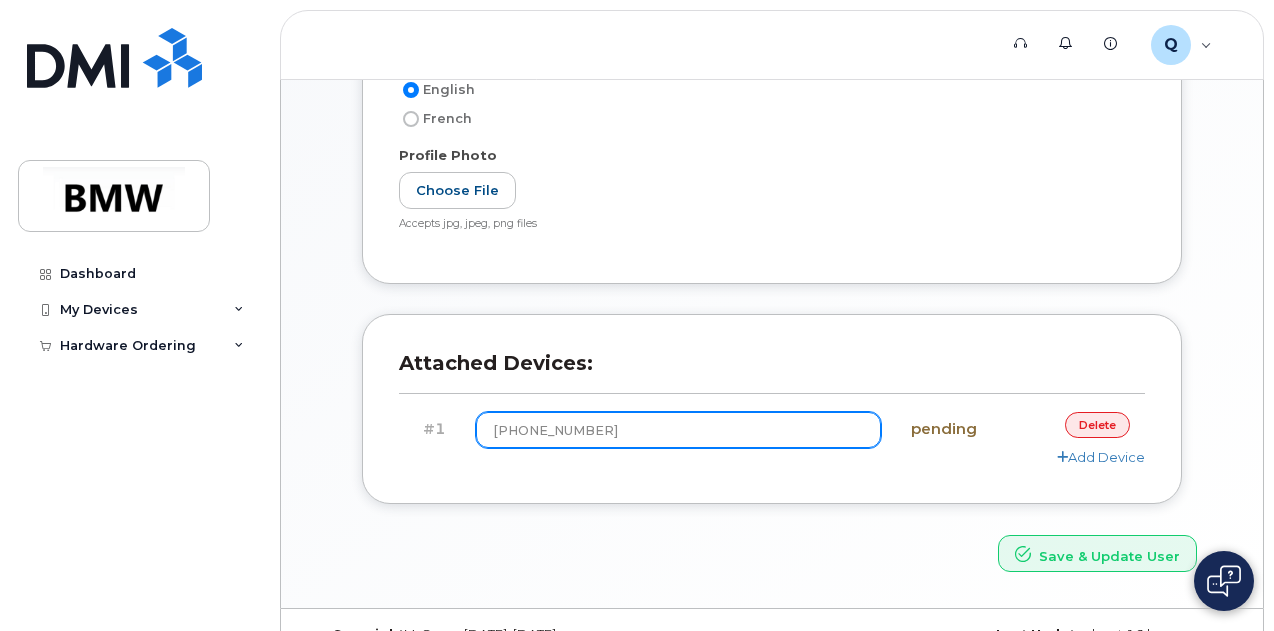 type on "[PHONE_NUMBER]" 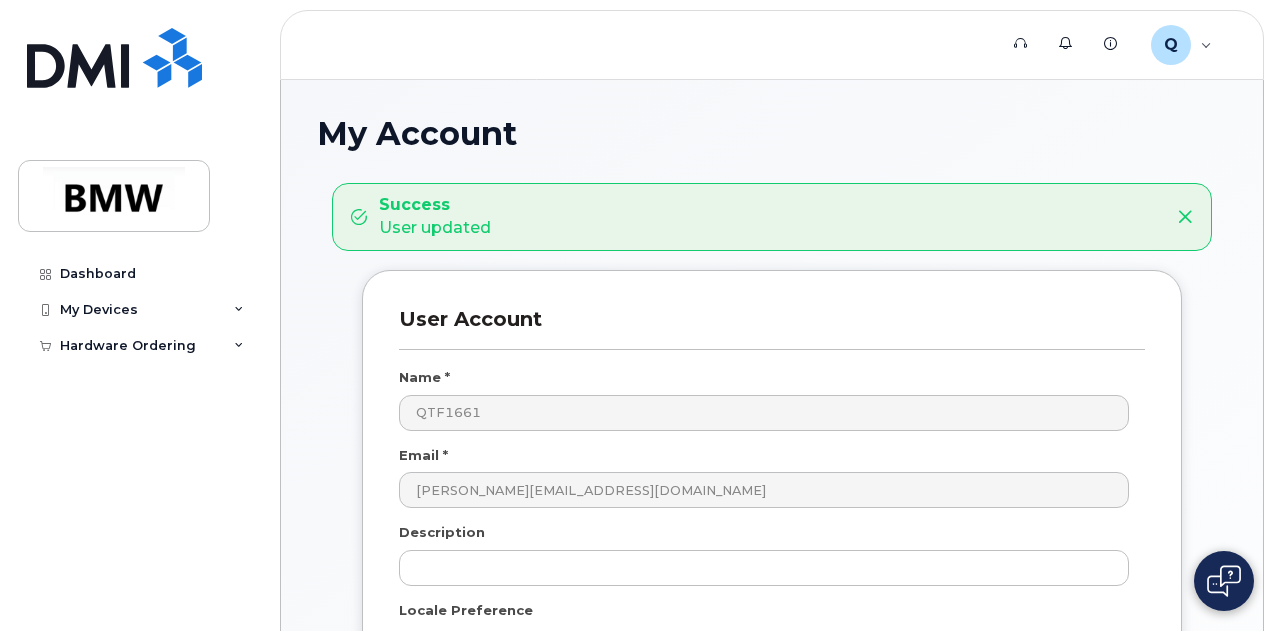 scroll, scrollTop: 638, scrollLeft: 0, axis: vertical 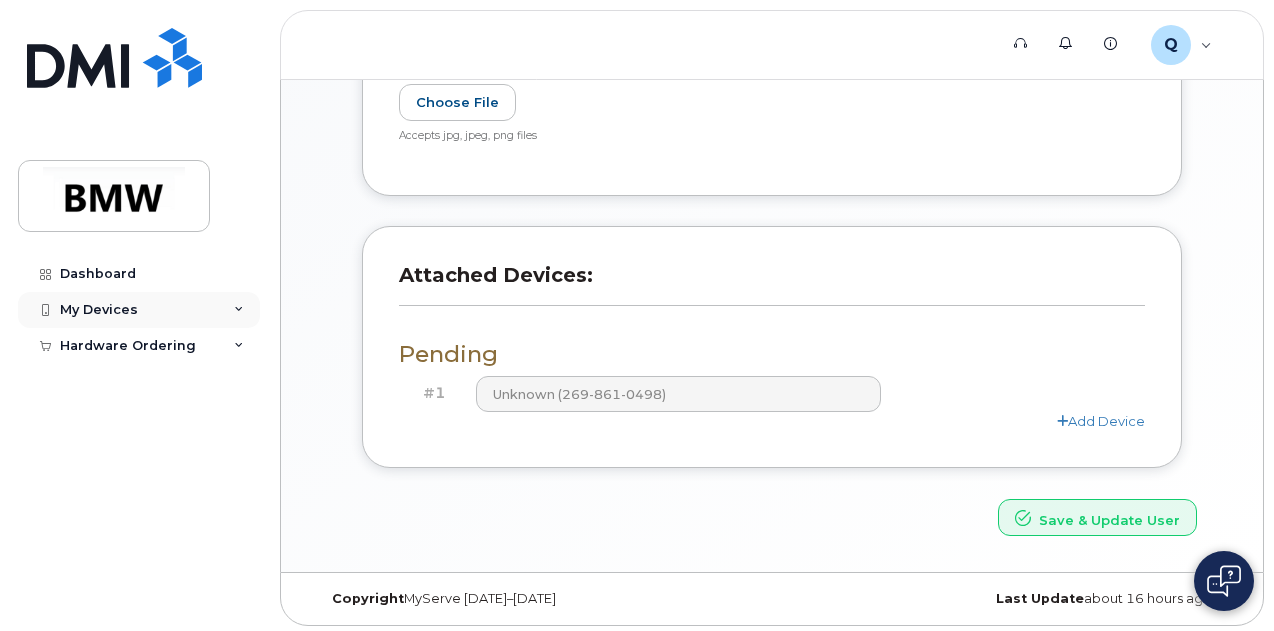 click on "My Devices" 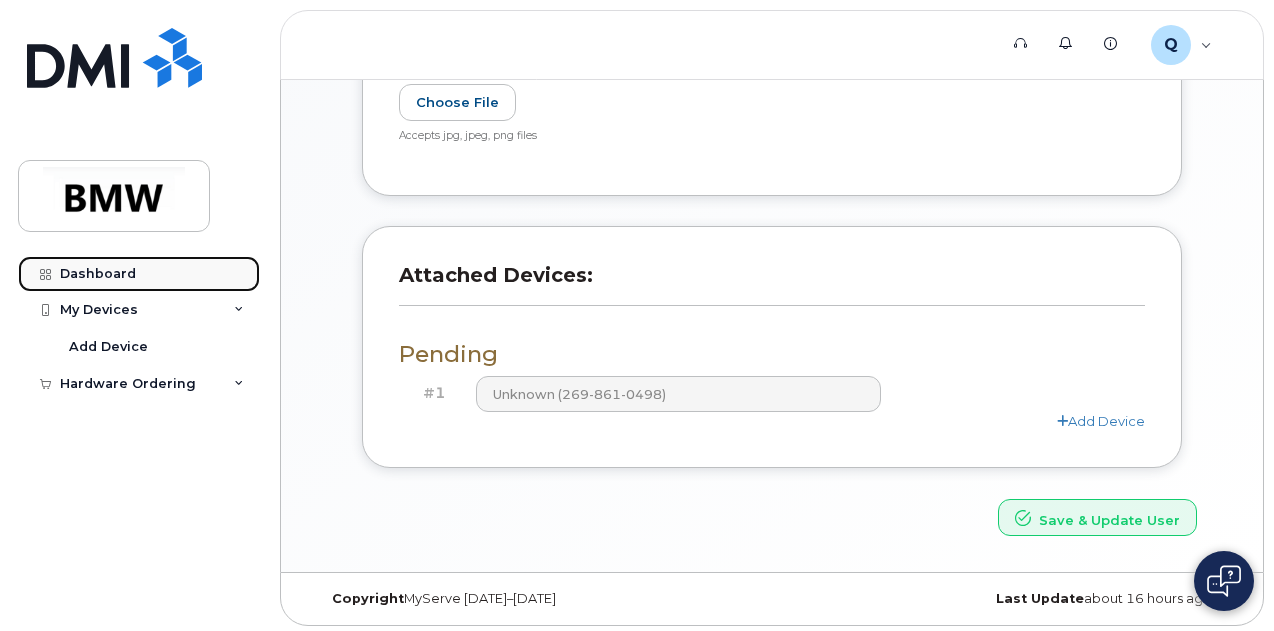click on "Dashboard" 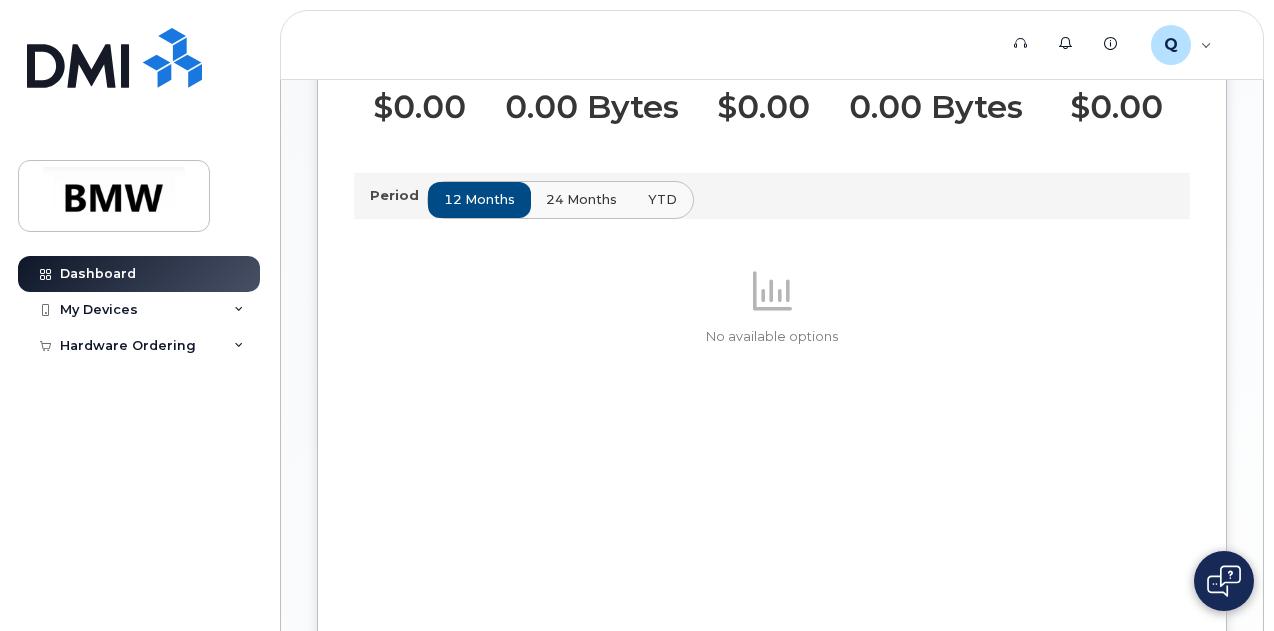 scroll, scrollTop: 700, scrollLeft: 0, axis: vertical 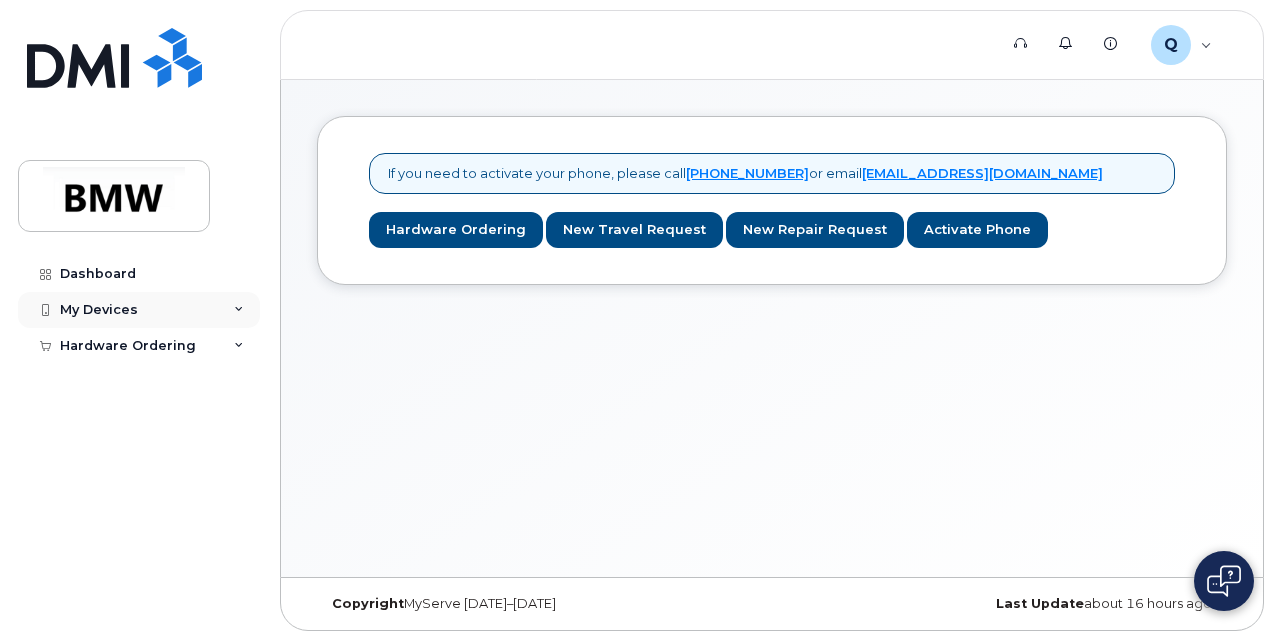 click on "My Devices" 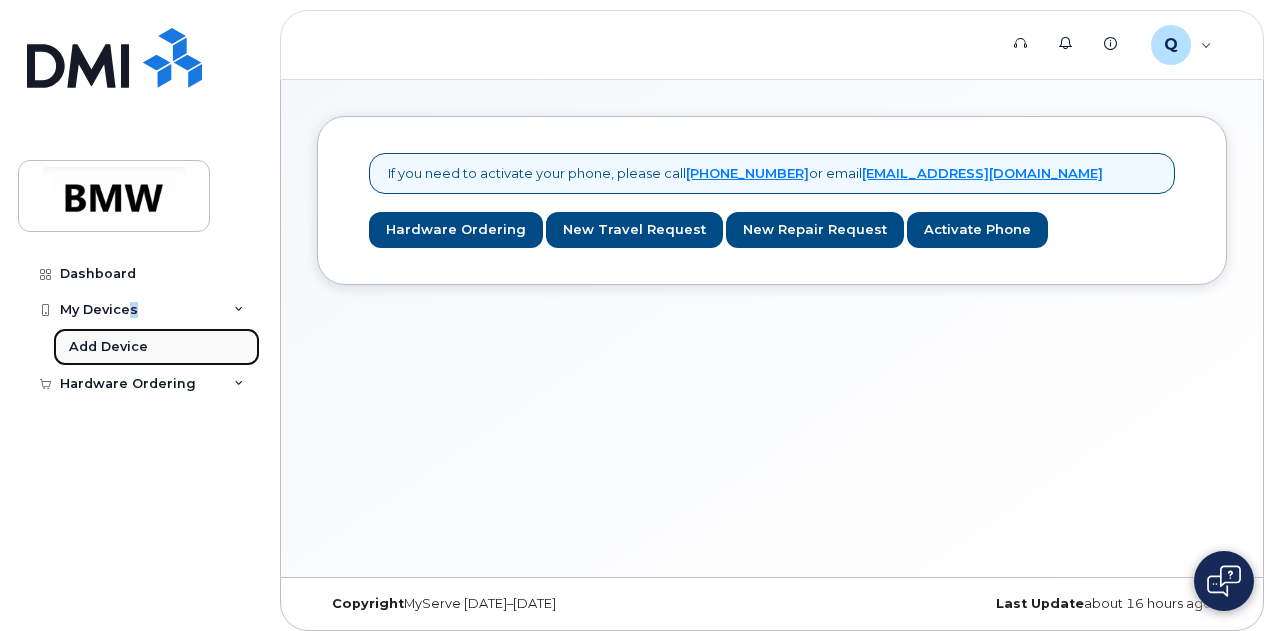 click on "Add Device" 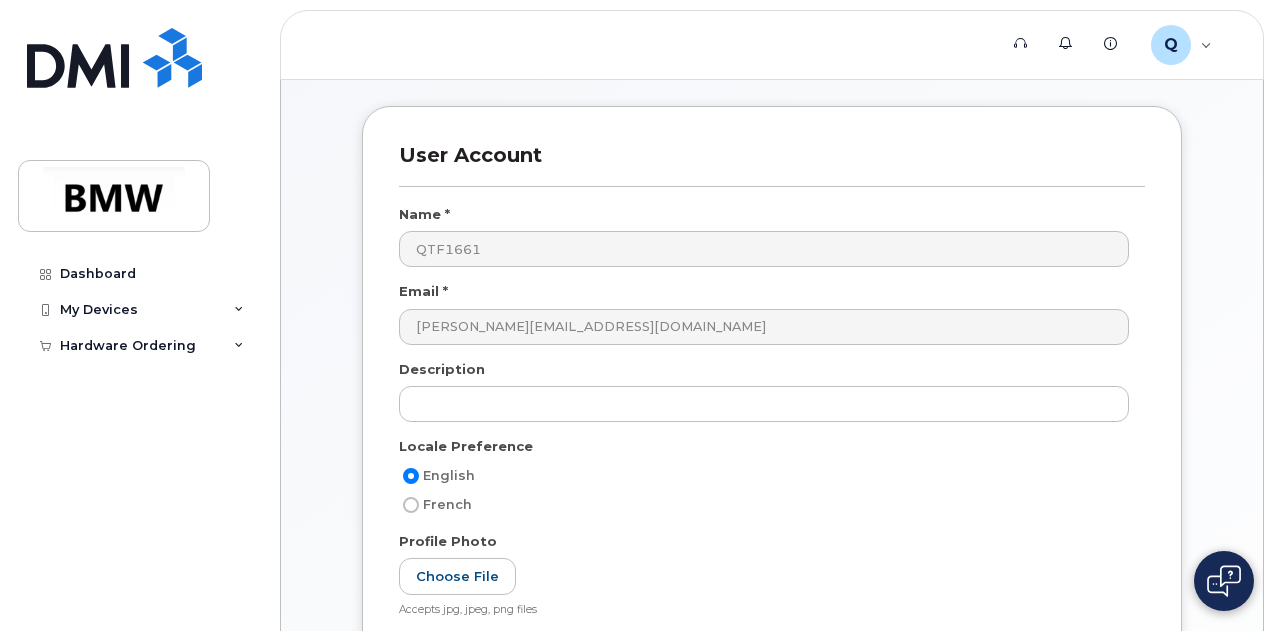 scroll, scrollTop: 200, scrollLeft: 0, axis: vertical 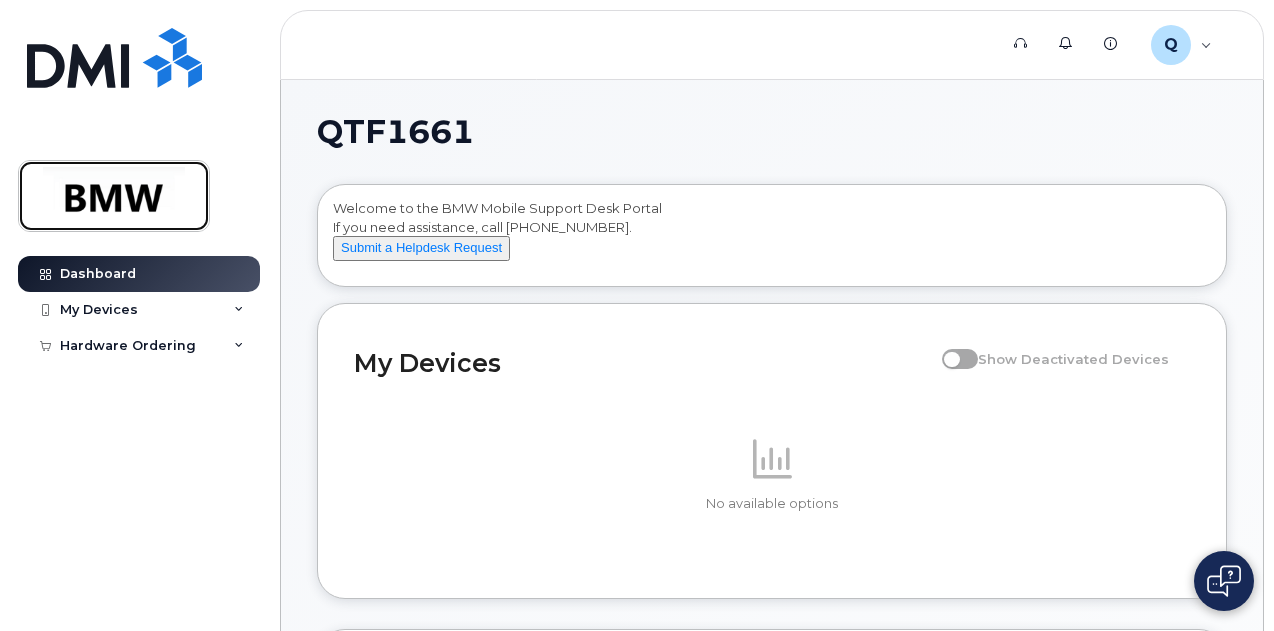 click 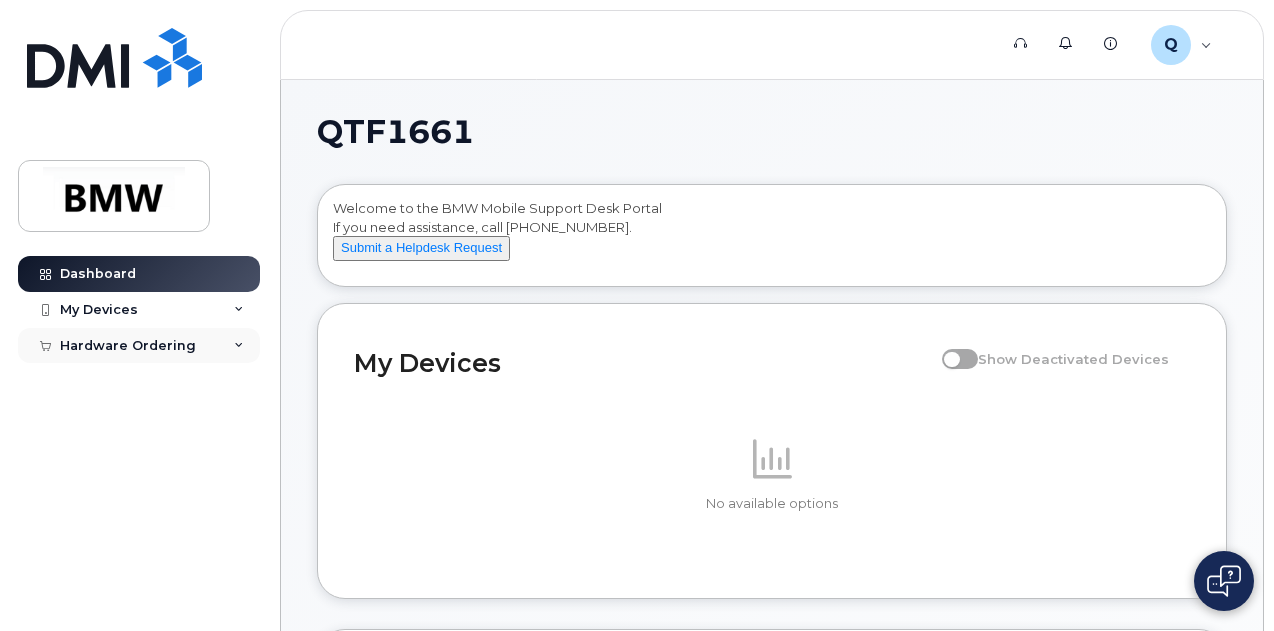 click on "Hardware Ordering" 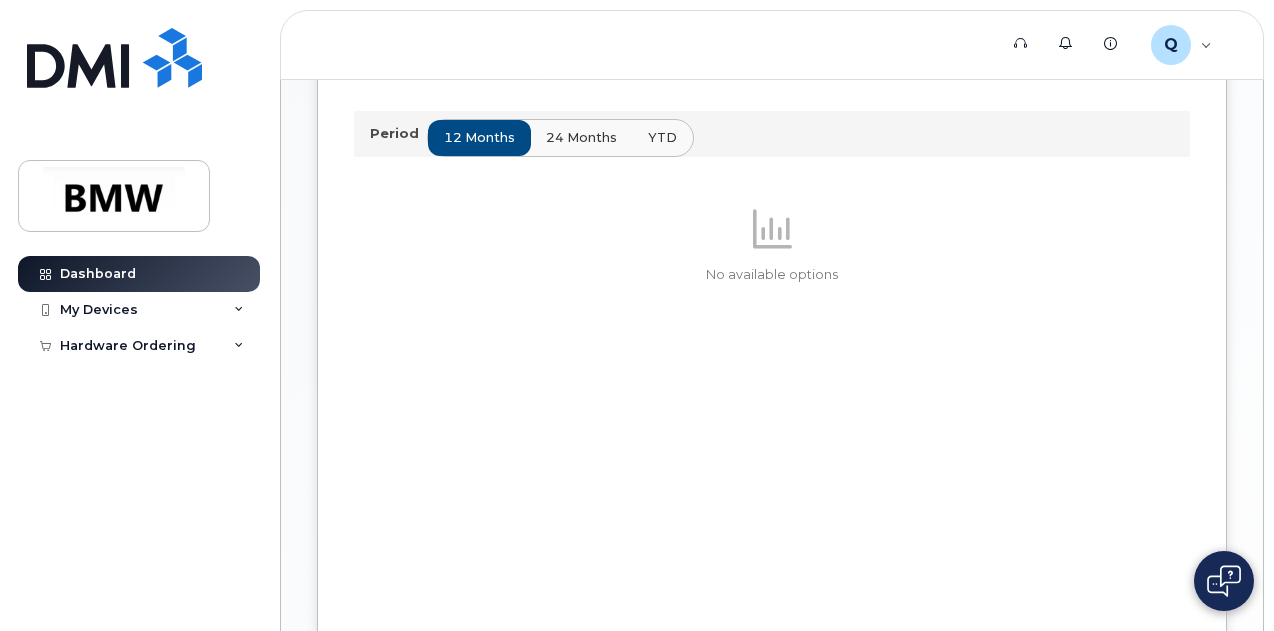 scroll, scrollTop: 600, scrollLeft: 0, axis: vertical 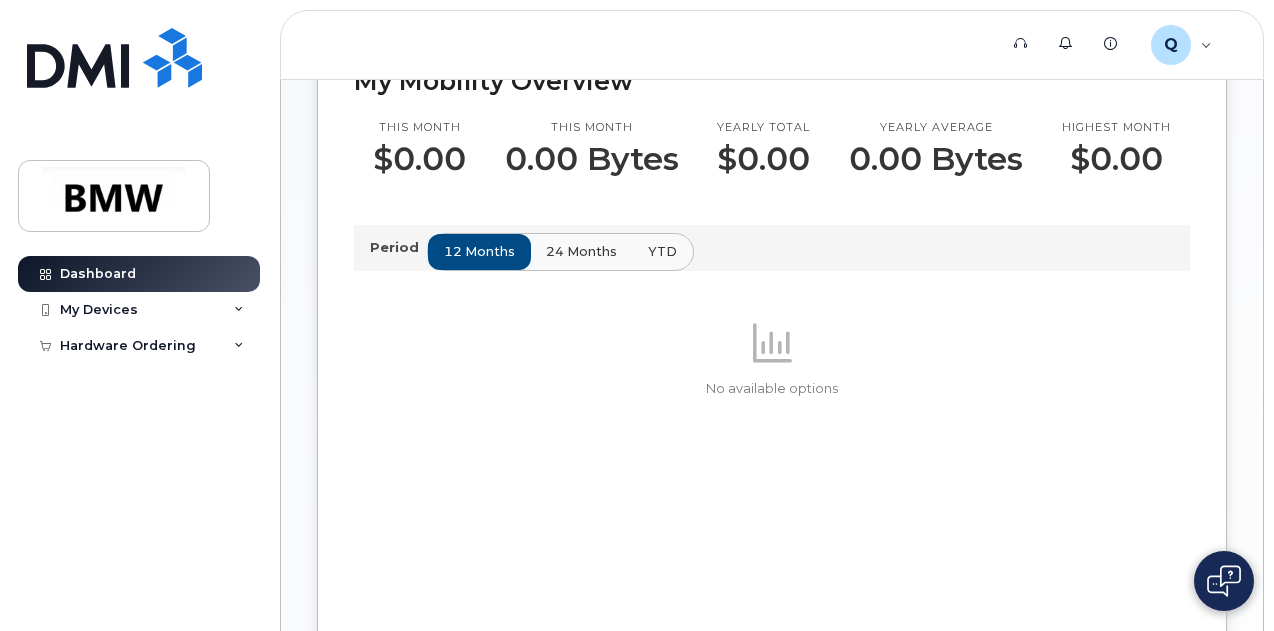 click on "Period" 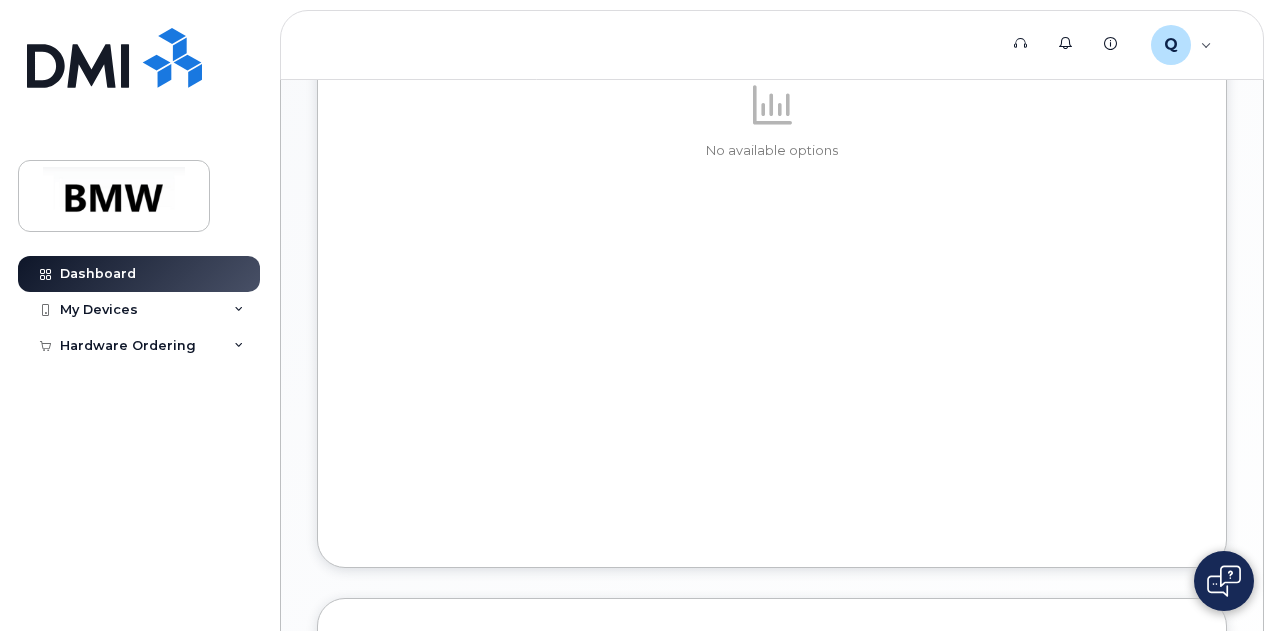 scroll, scrollTop: 600, scrollLeft: 0, axis: vertical 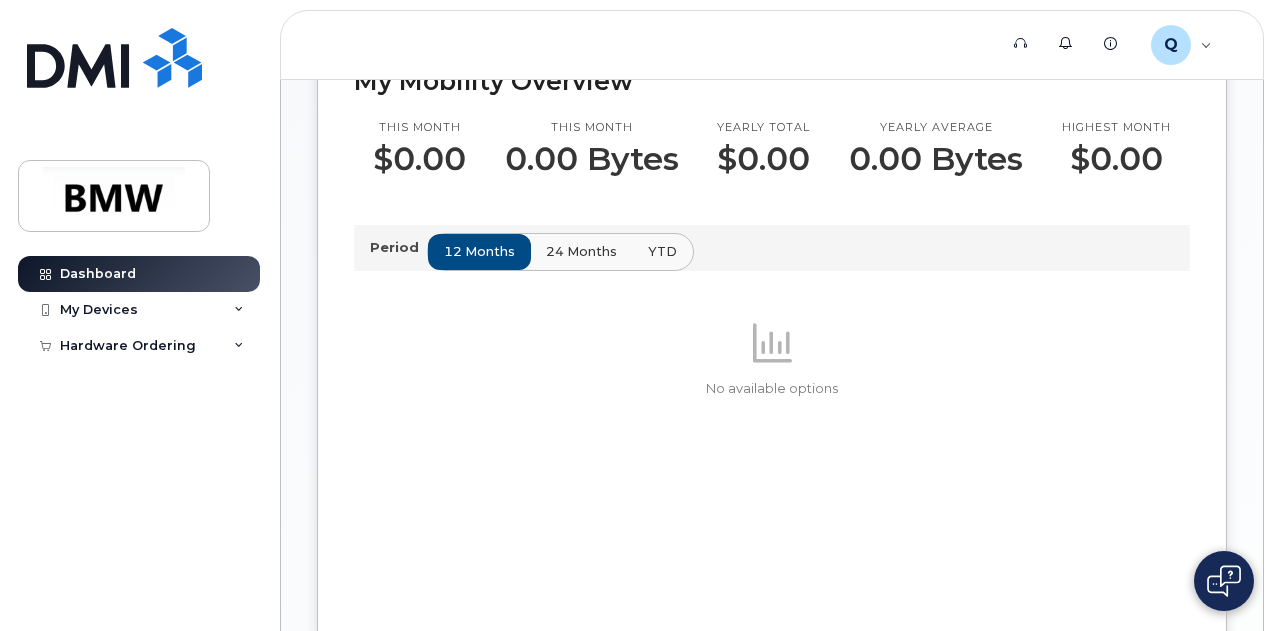click 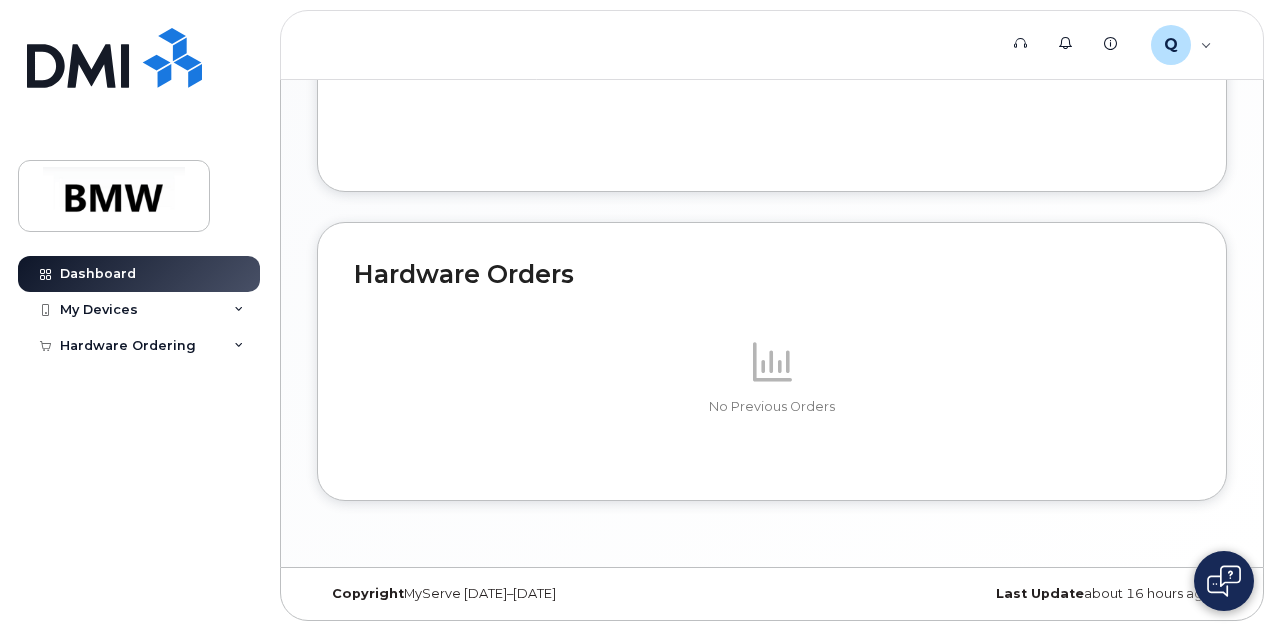 scroll, scrollTop: 1228, scrollLeft: 0, axis: vertical 